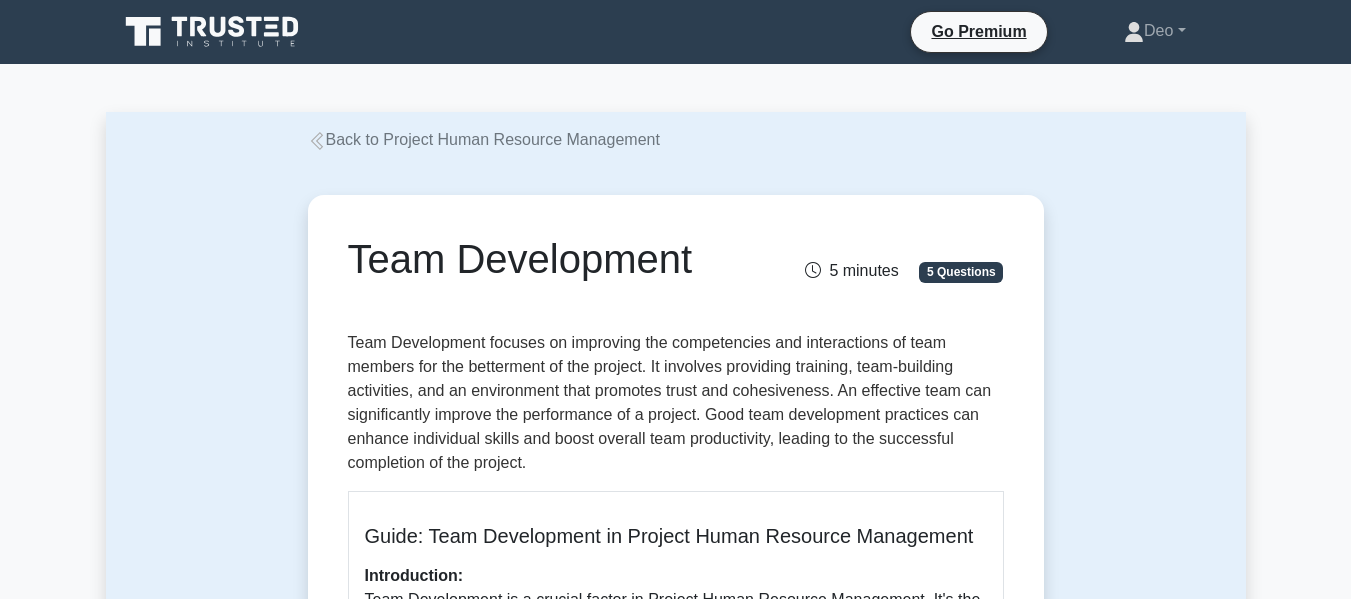 scroll, scrollTop: 306, scrollLeft: 0, axis: vertical 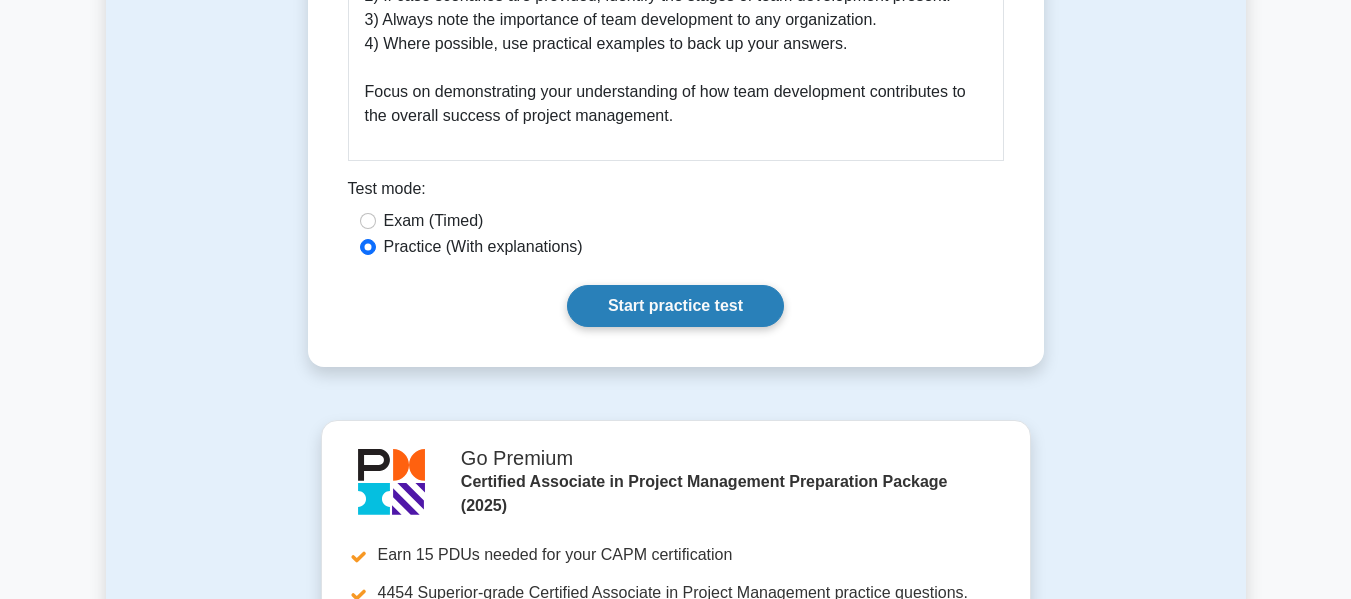 click on "Start practice test" at bounding box center [675, 306] 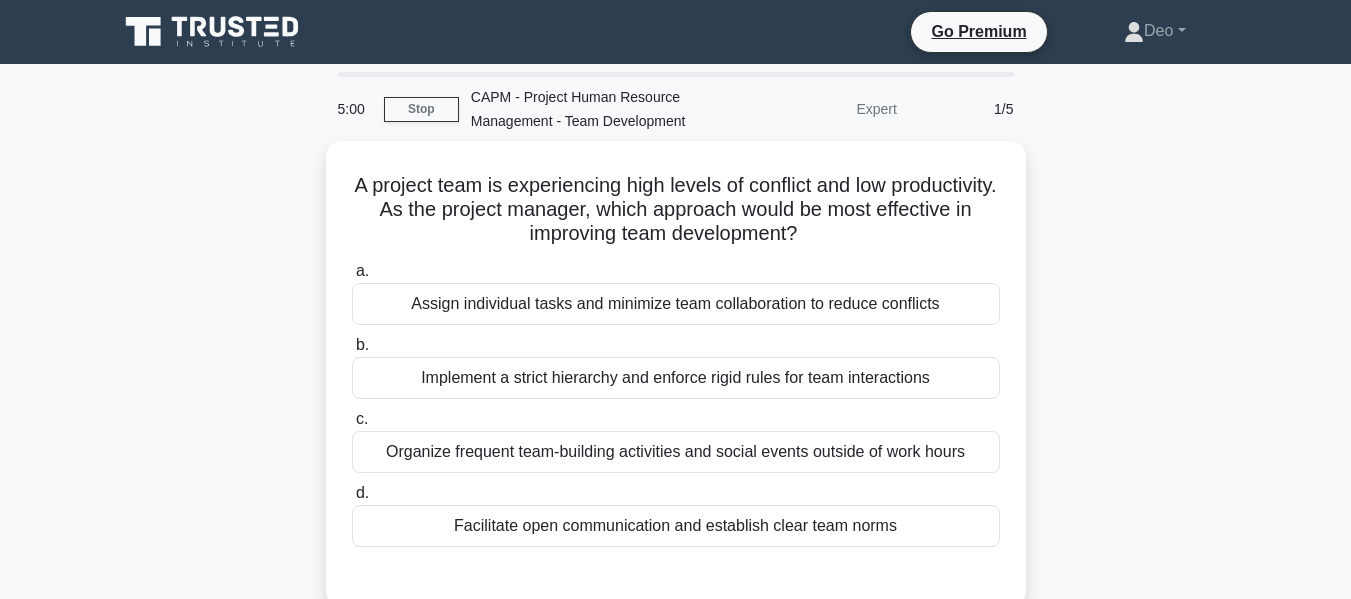 scroll, scrollTop: 0, scrollLeft: 0, axis: both 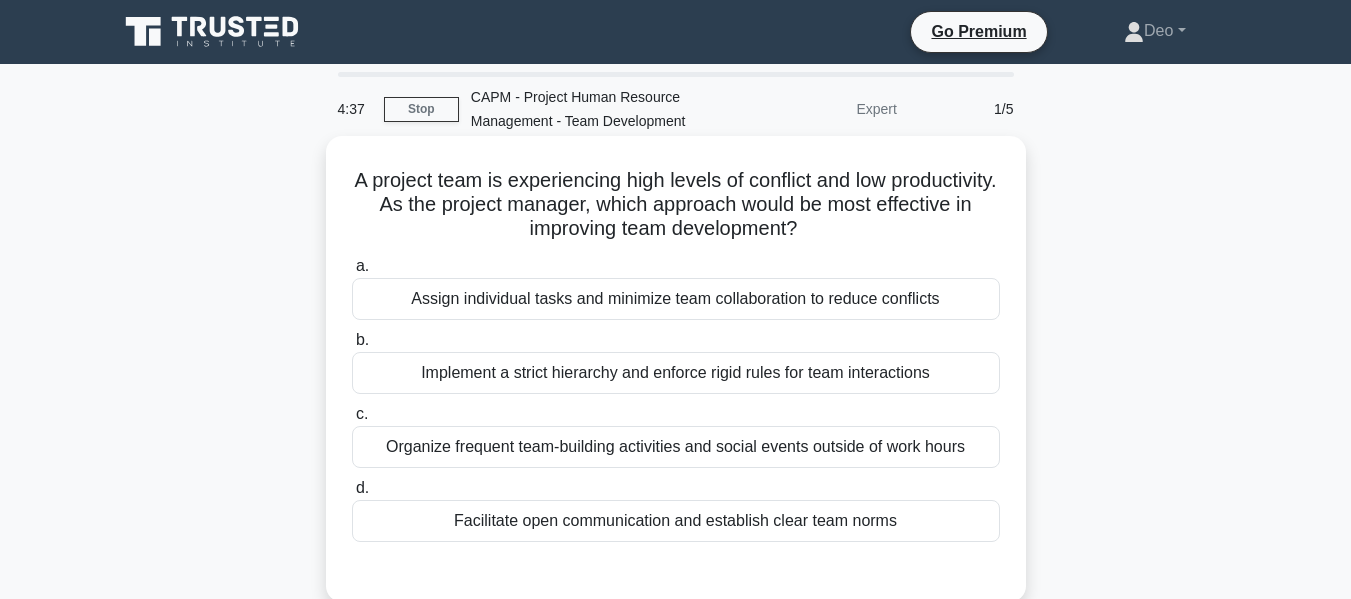 click on "a.
Assign individual tasks and minimize team collaboration to reduce conflicts
b.
Implement a strict hierarchy and enforce rigid rules for team interactions
c." at bounding box center (676, 398) 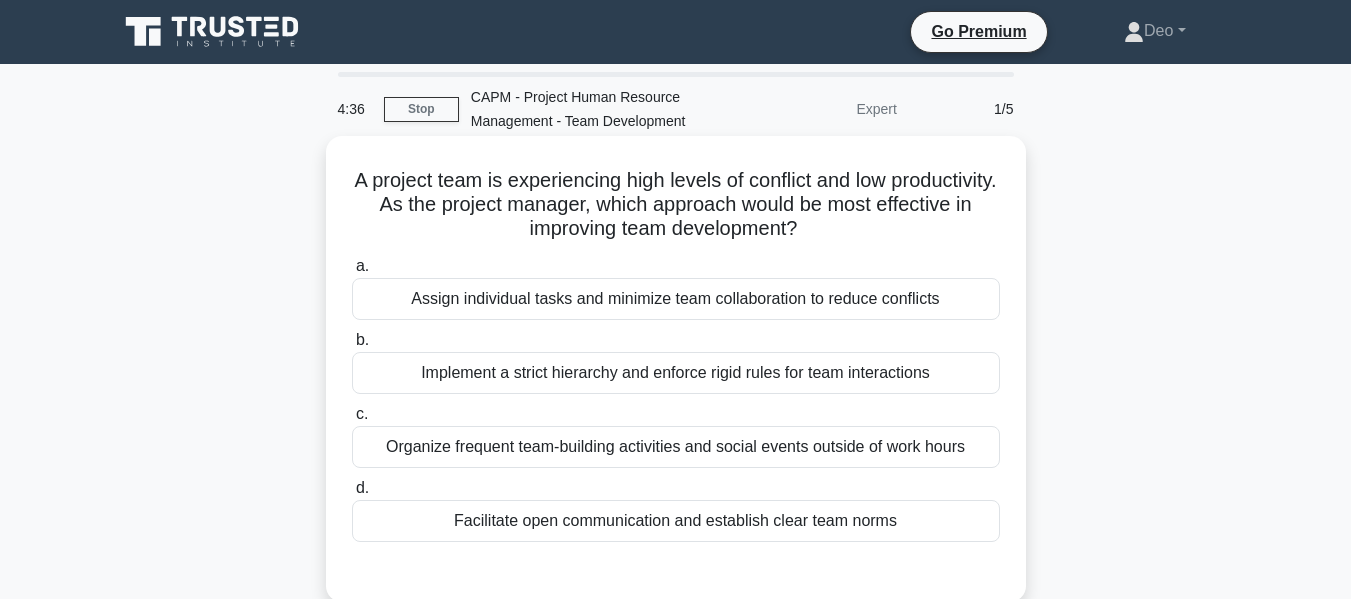 click on "Facilitate open communication and establish clear team norms" at bounding box center [676, 521] 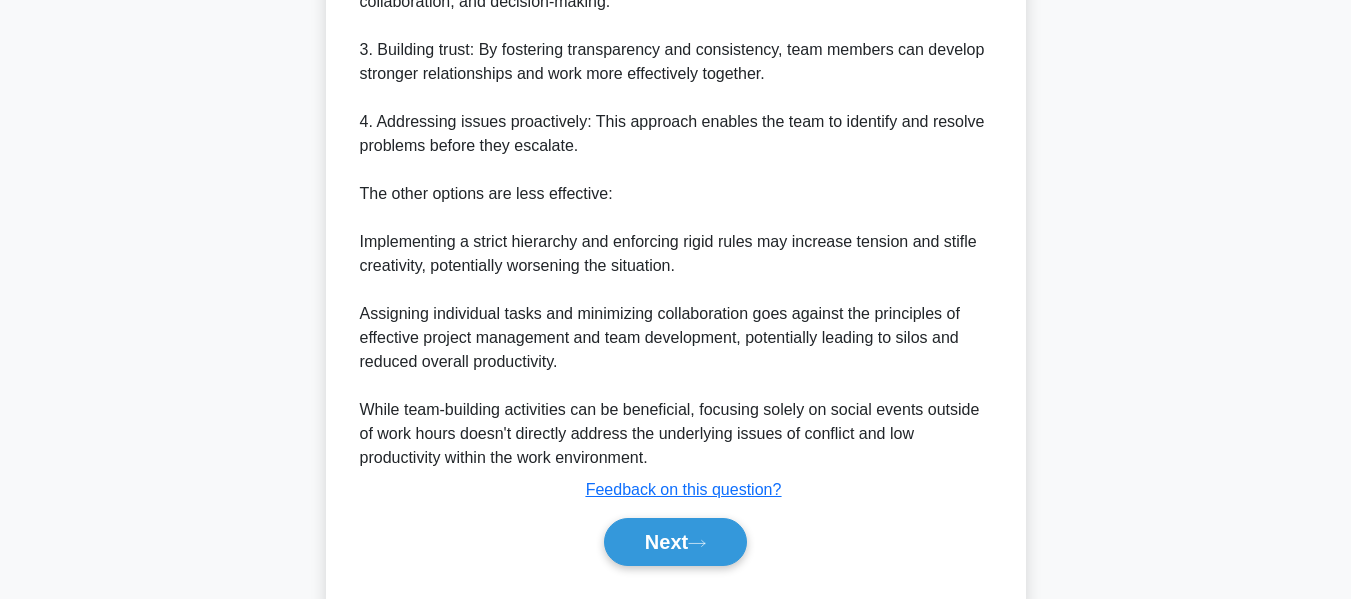 scroll, scrollTop: 875, scrollLeft: 0, axis: vertical 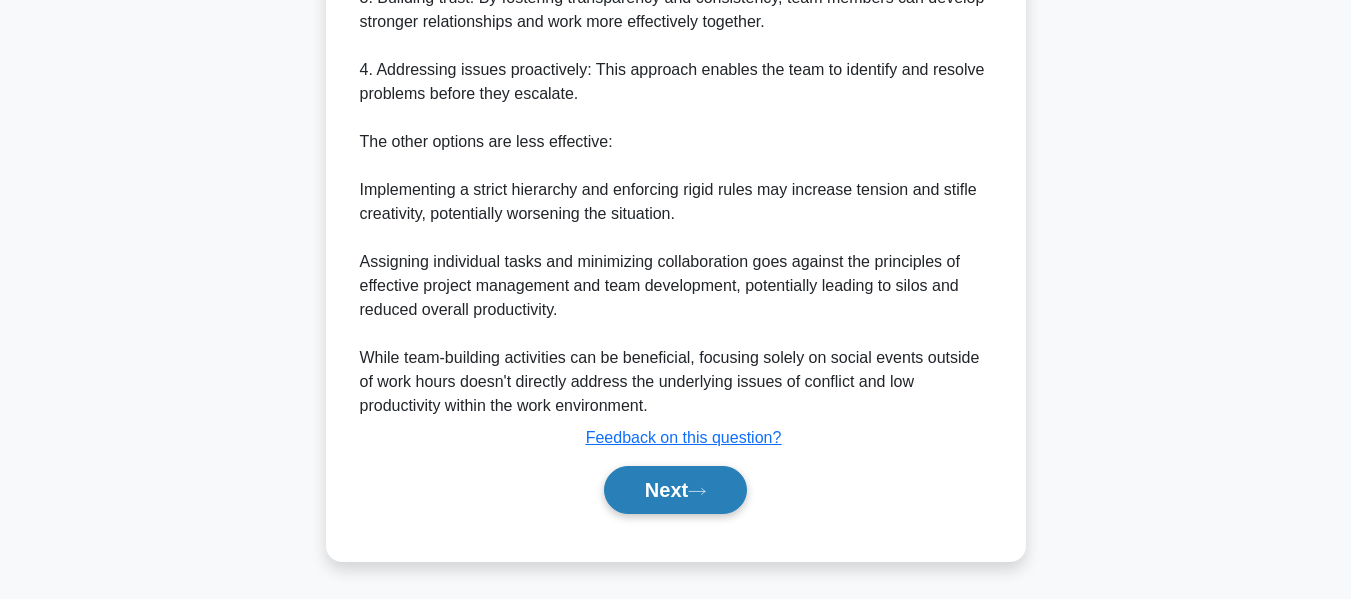 click on "Next" at bounding box center (675, 490) 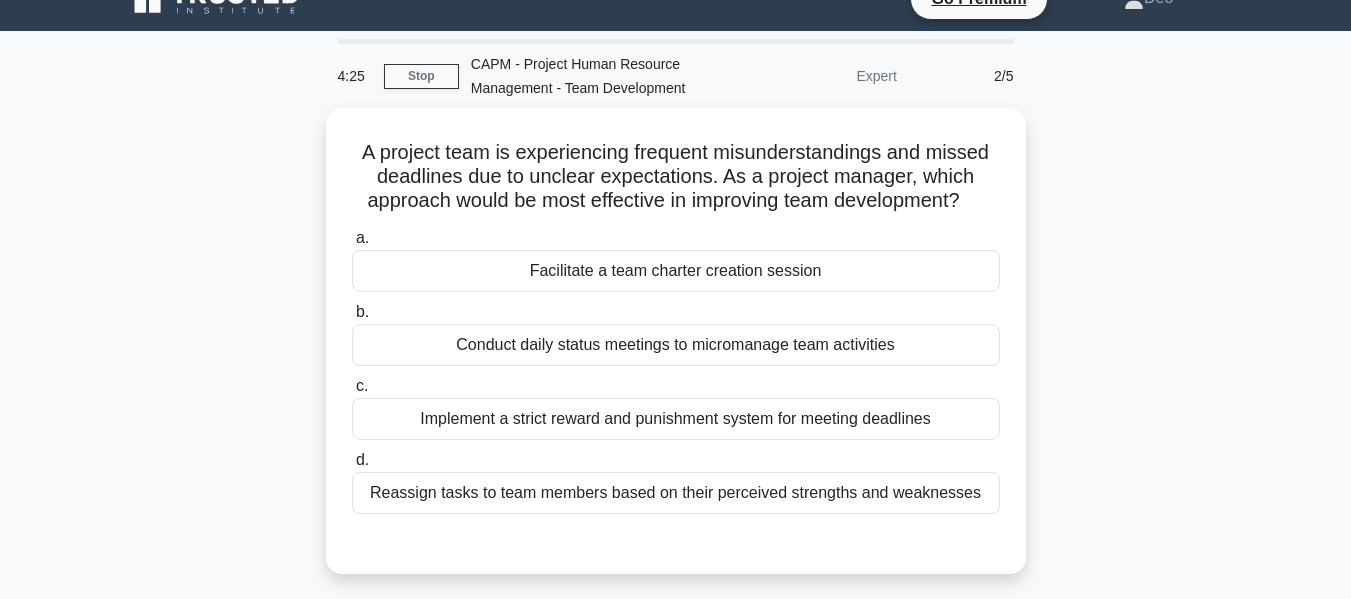 scroll, scrollTop: 29, scrollLeft: 0, axis: vertical 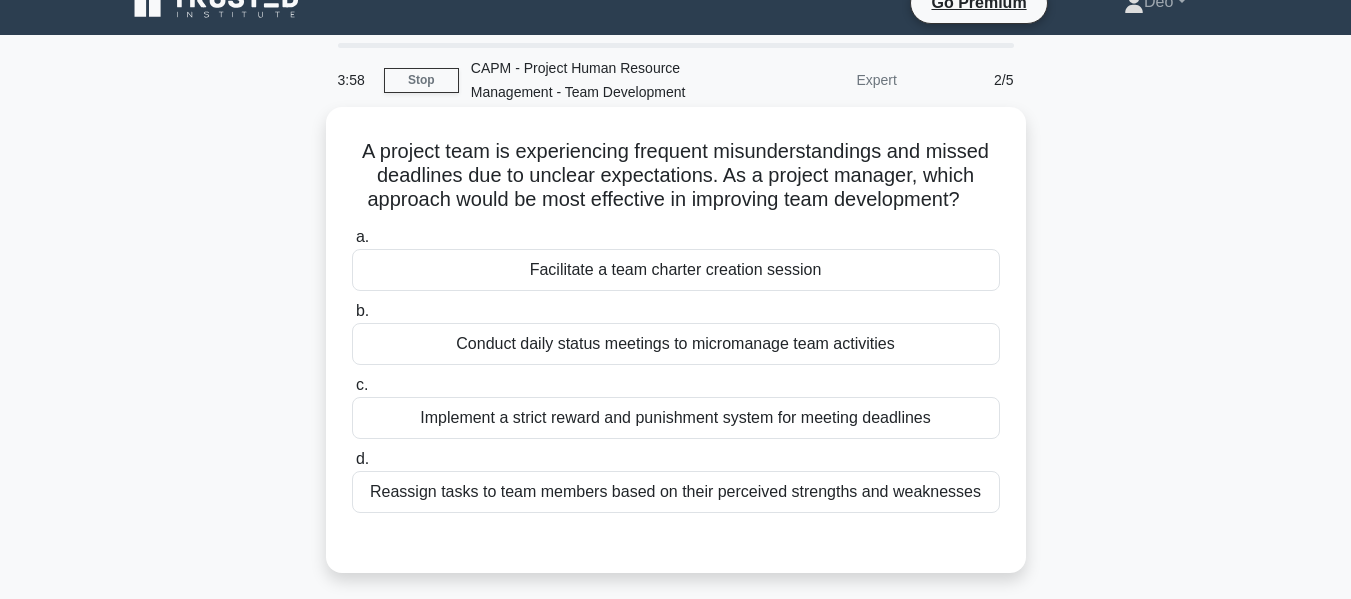 click on "Conduct daily status meetings to micromanage team activities" at bounding box center [676, 344] 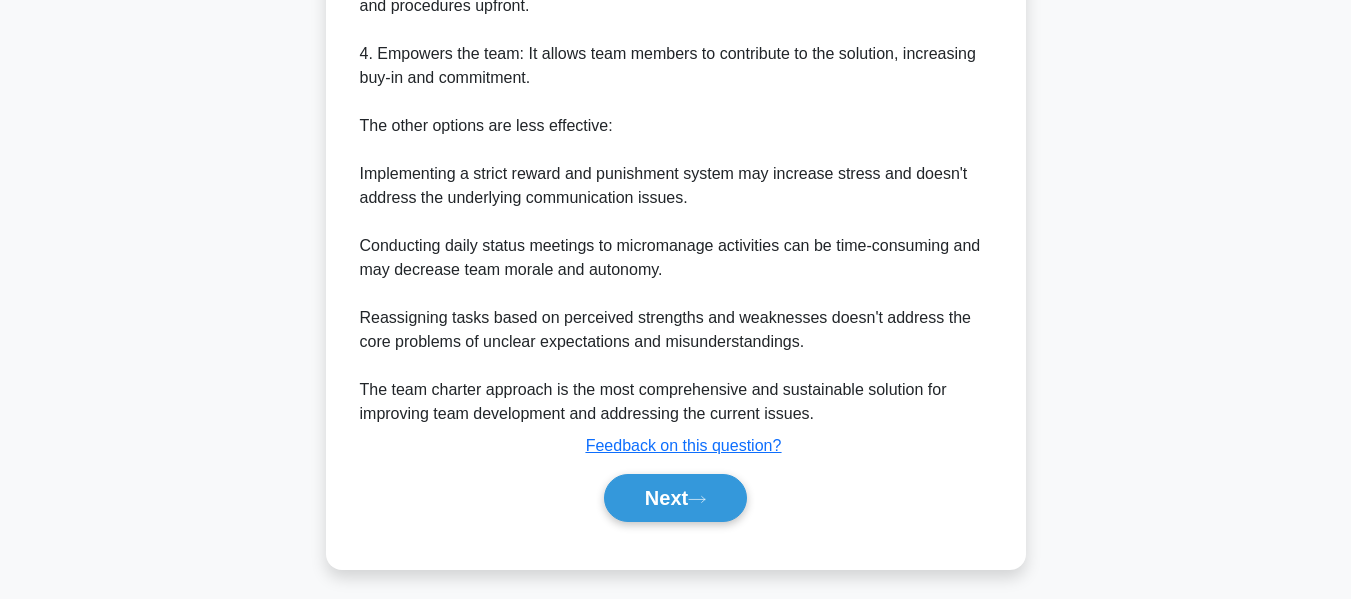 scroll, scrollTop: 893, scrollLeft: 0, axis: vertical 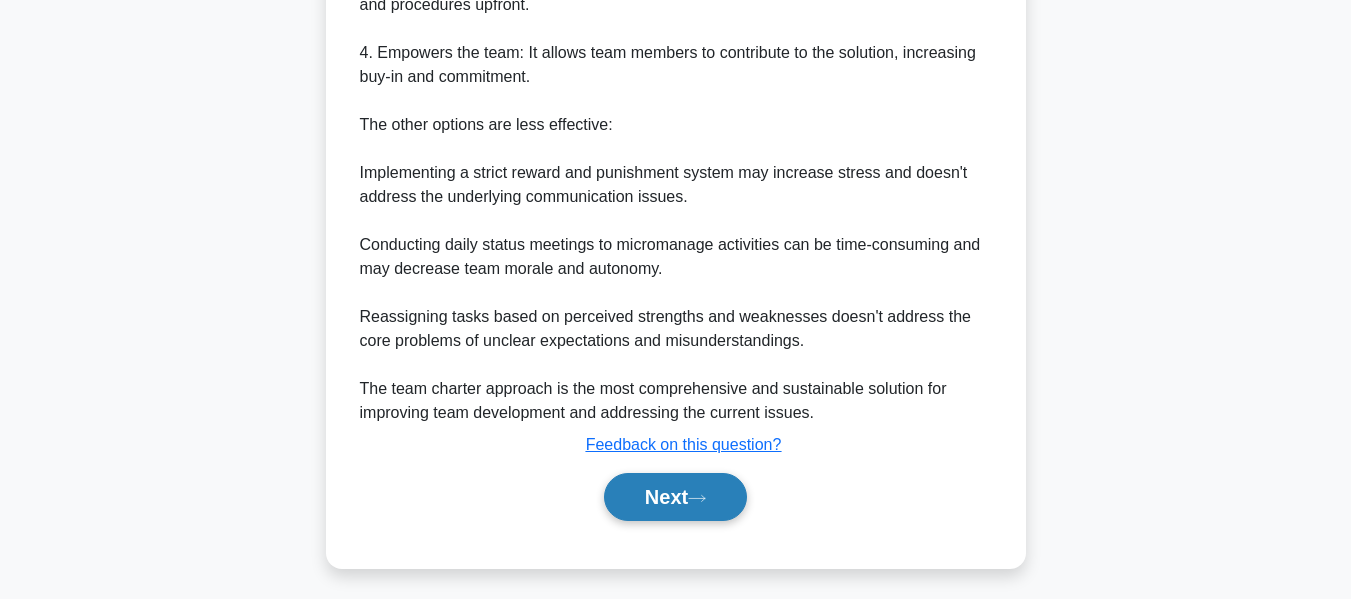 click on "Next" at bounding box center (675, 497) 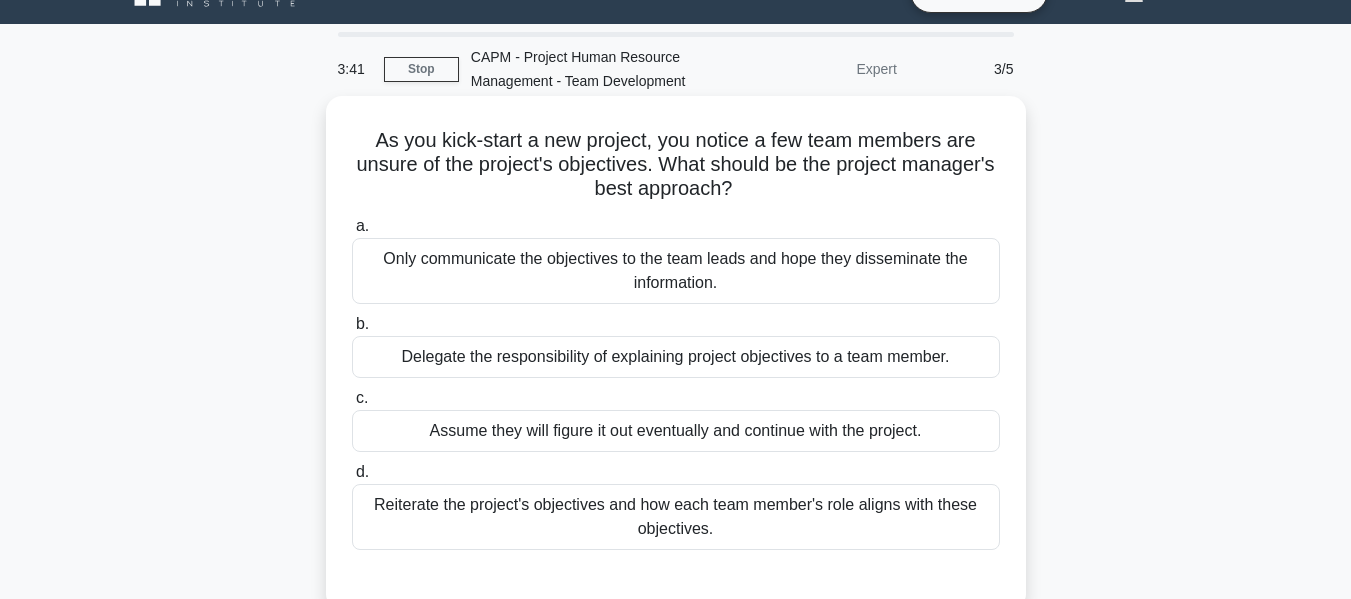 scroll, scrollTop: 39, scrollLeft: 0, axis: vertical 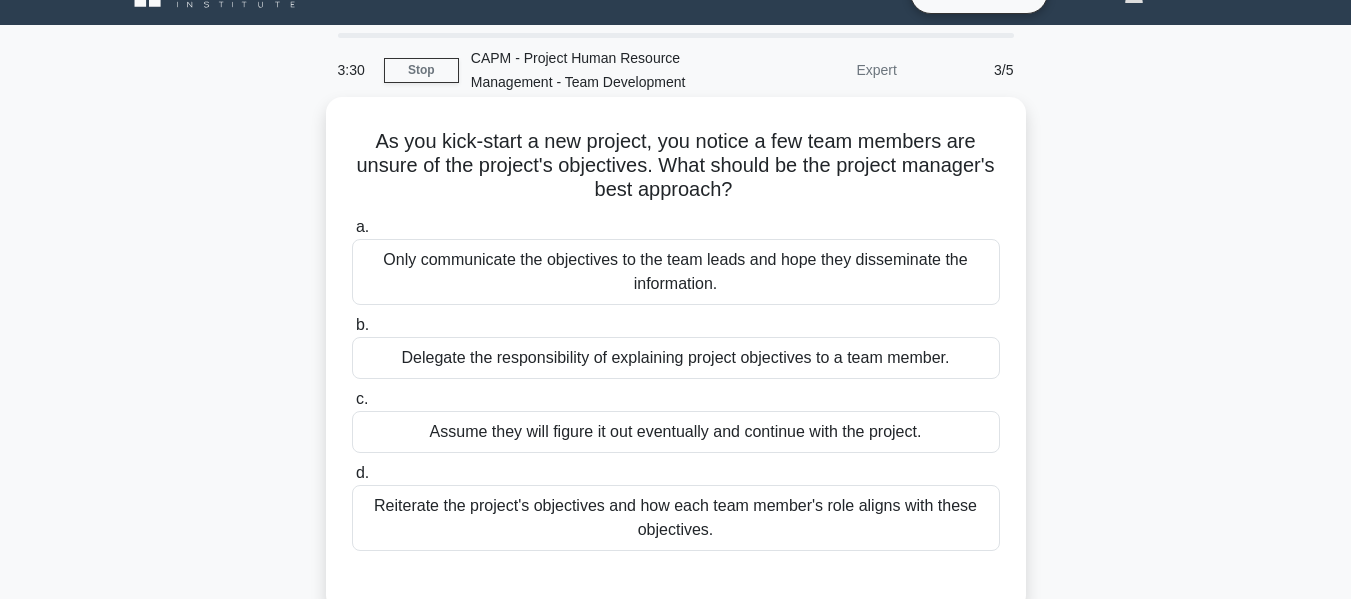 click on "Reiterate the project's objectives and how each team member's role aligns with these objectives." at bounding box center [676, 518] 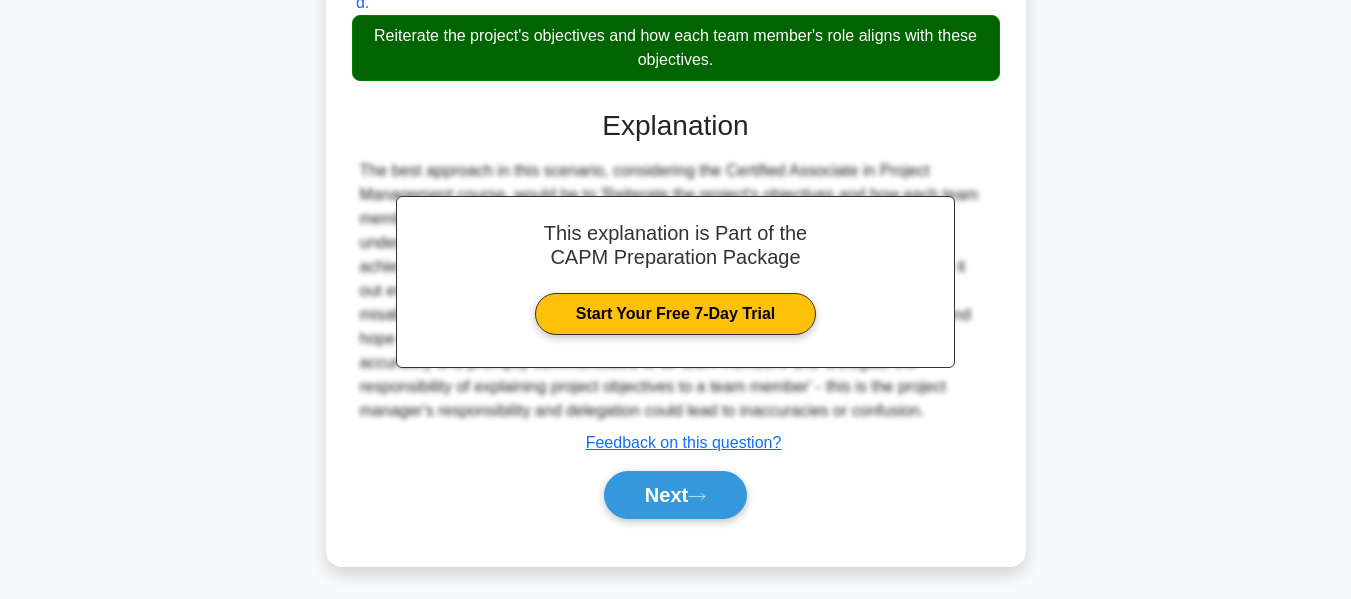 scroll, scrollTop: 515, scrollLeft: 0, axis: vertical 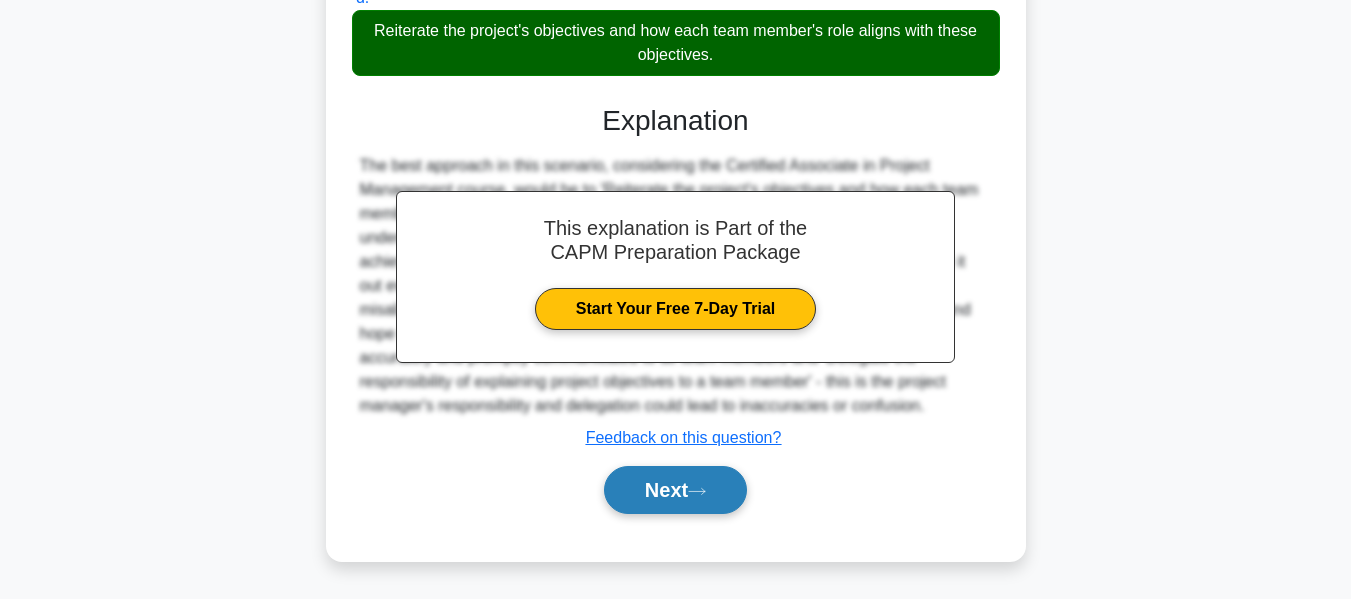 click 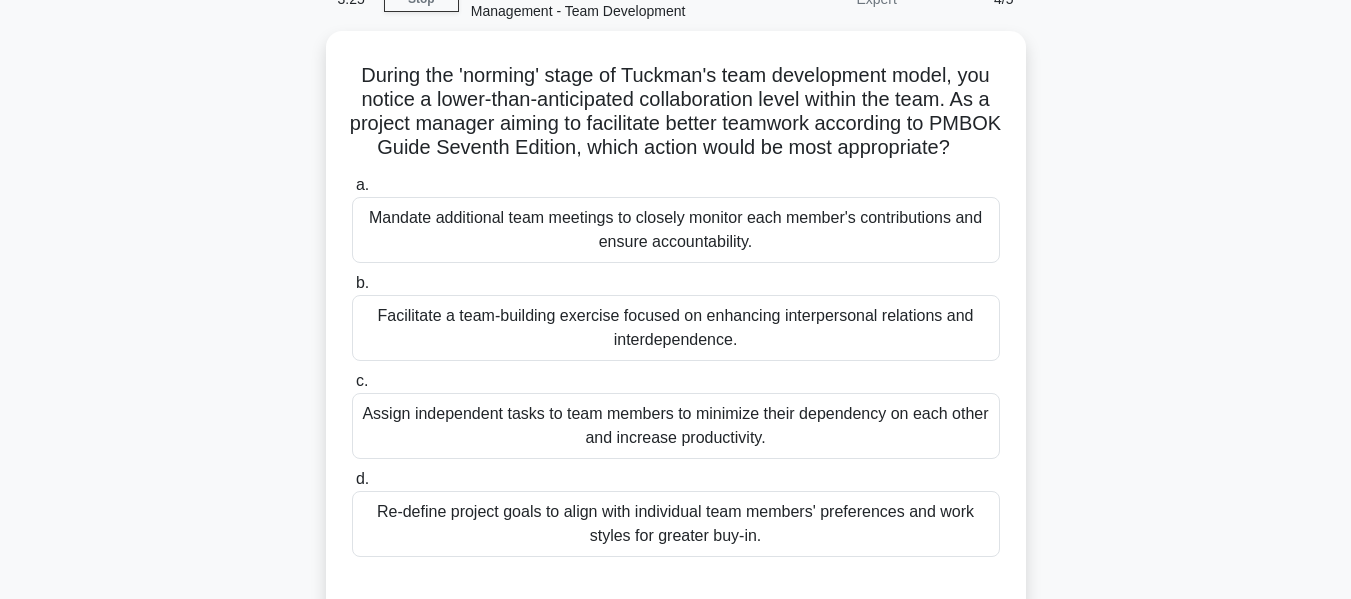 scroll, scrollTop: 114, scrollLeft: 0, axis: vertical 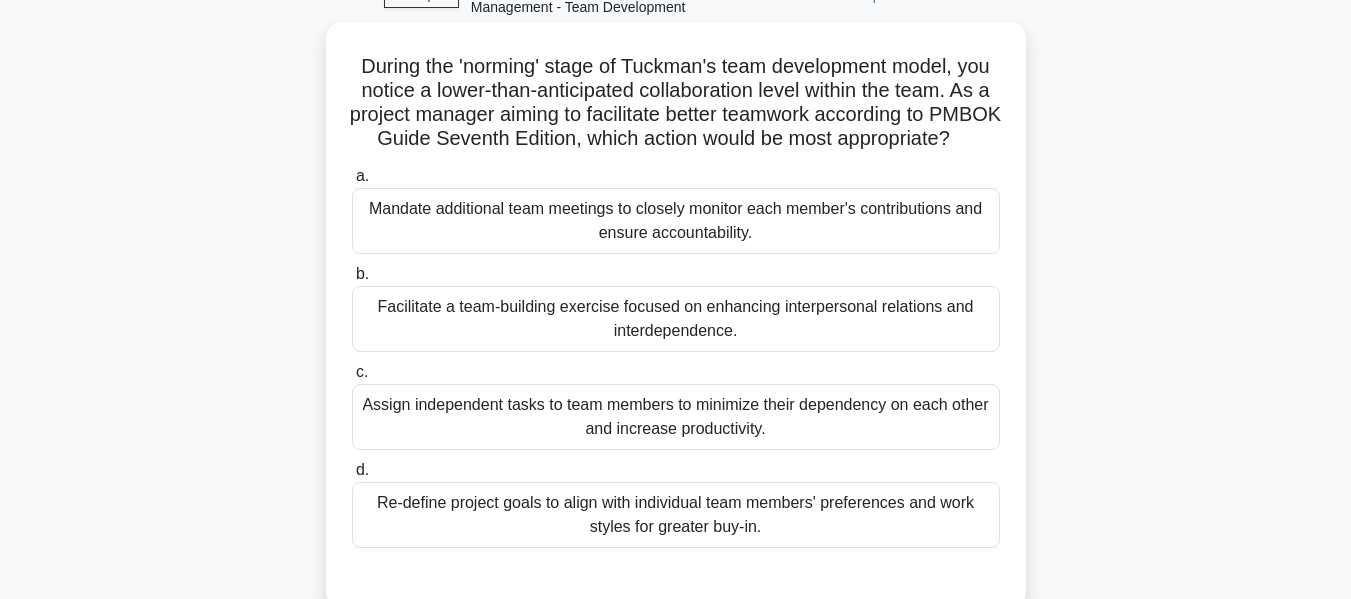 click on "Facilitate a team-building exercise focused on enhancing interpersonal relations and interdependence." at bounding box center (676, 319) 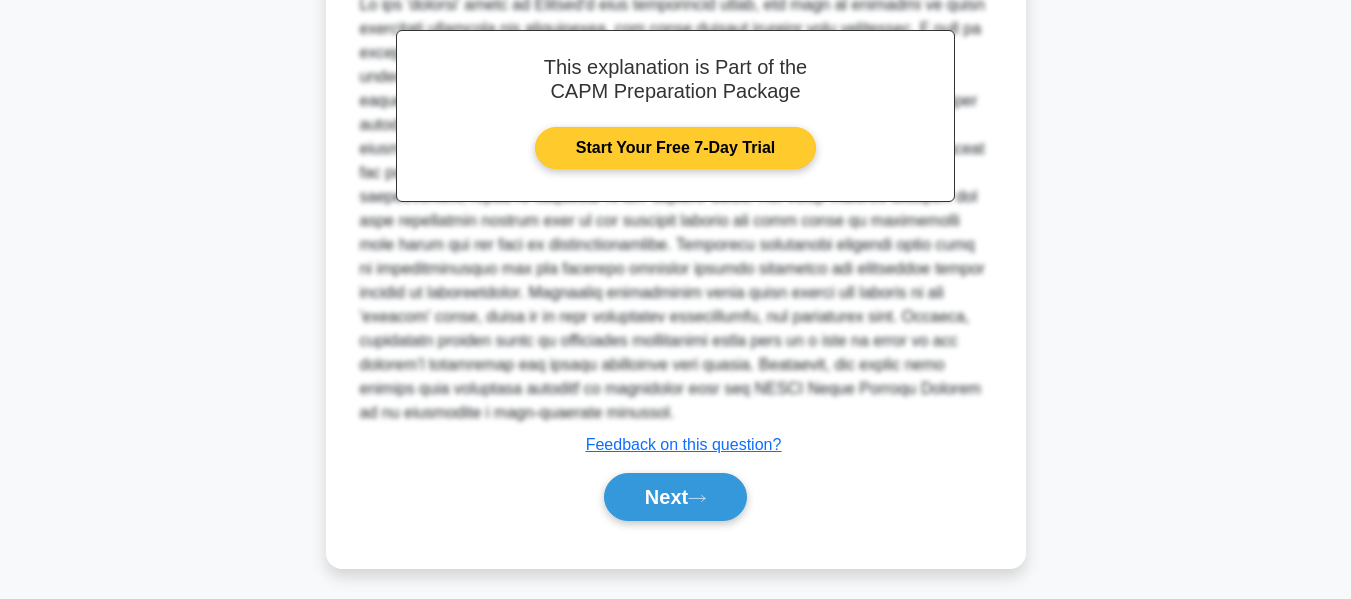 scroll, scrollTop: 779, scrollLeft: 0, axis: vertical 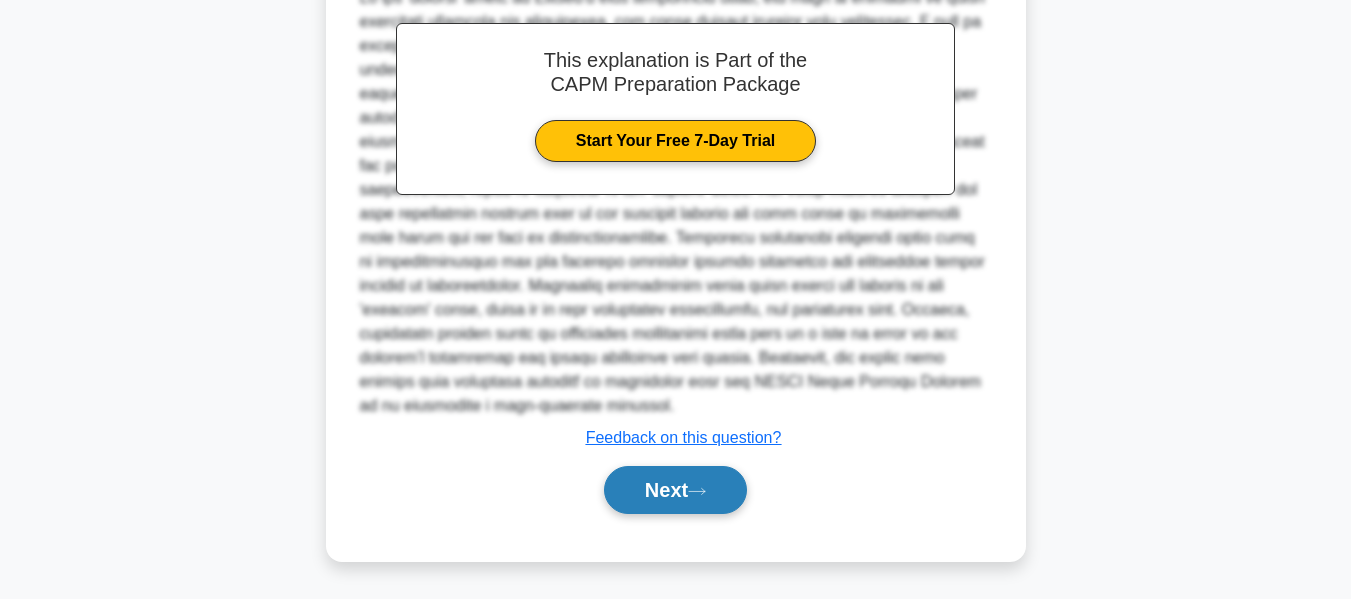 click on "Next" at bounding box center (675, 490) 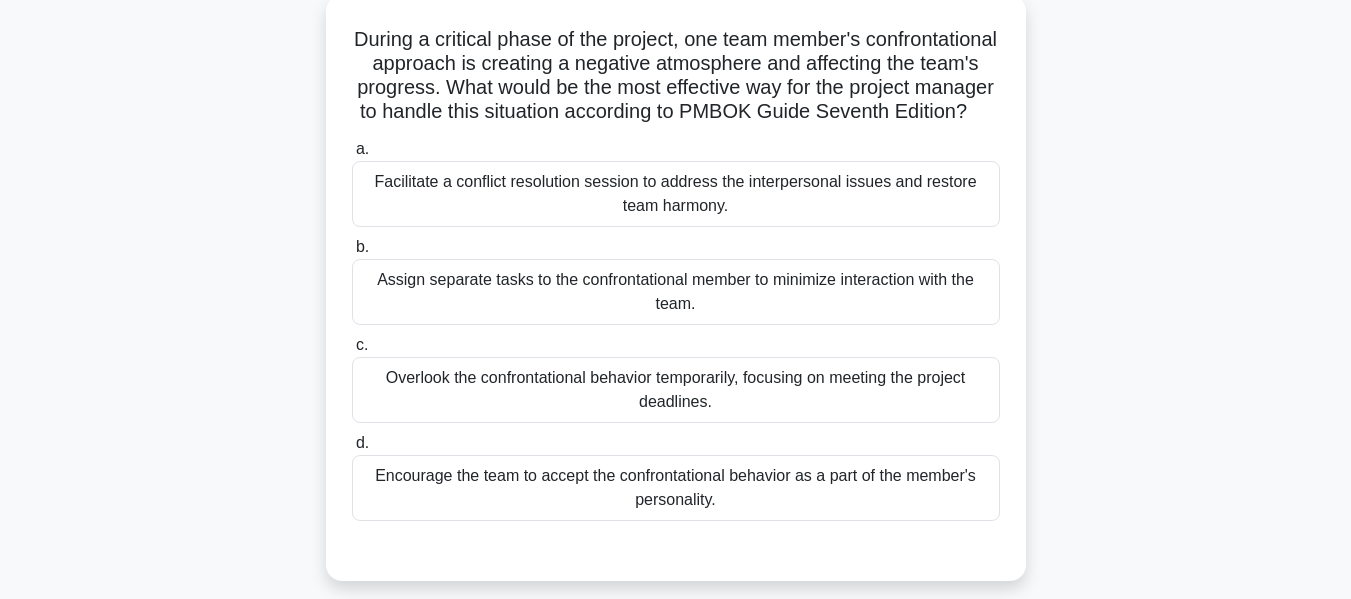 scroll, scrollTop: 147, scrollLeft: 0, axis: vertical 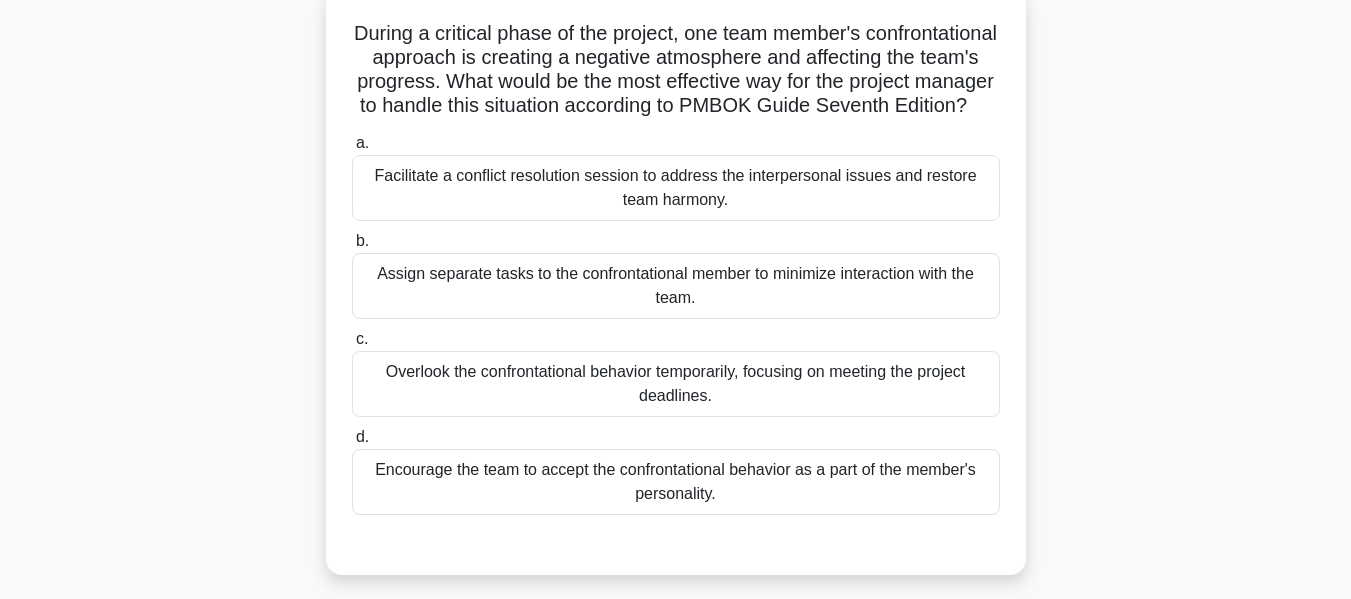 click on "Facilitate a conflict resolution session to address the interpersonal issues and restore team harmony." at bounding box center [676, 188] 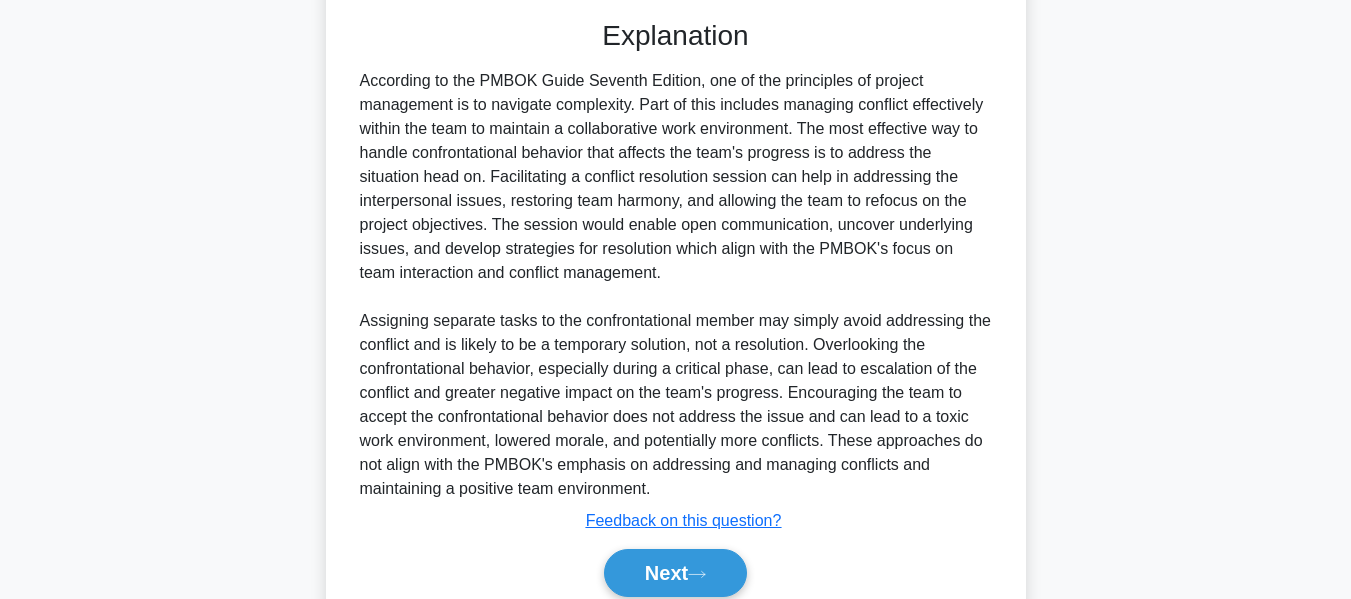 scroll, scrollTop: 779, scrollLeft: 0, axis: vertical 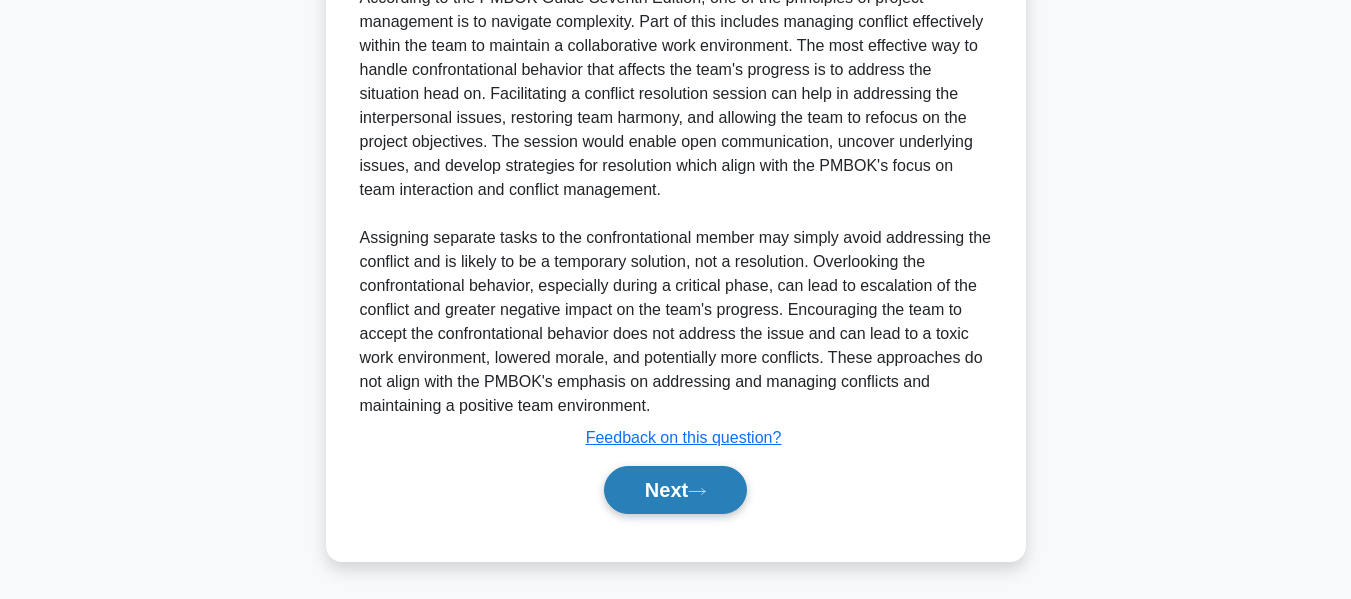 click on "Next" at bounding box center [675, 490] 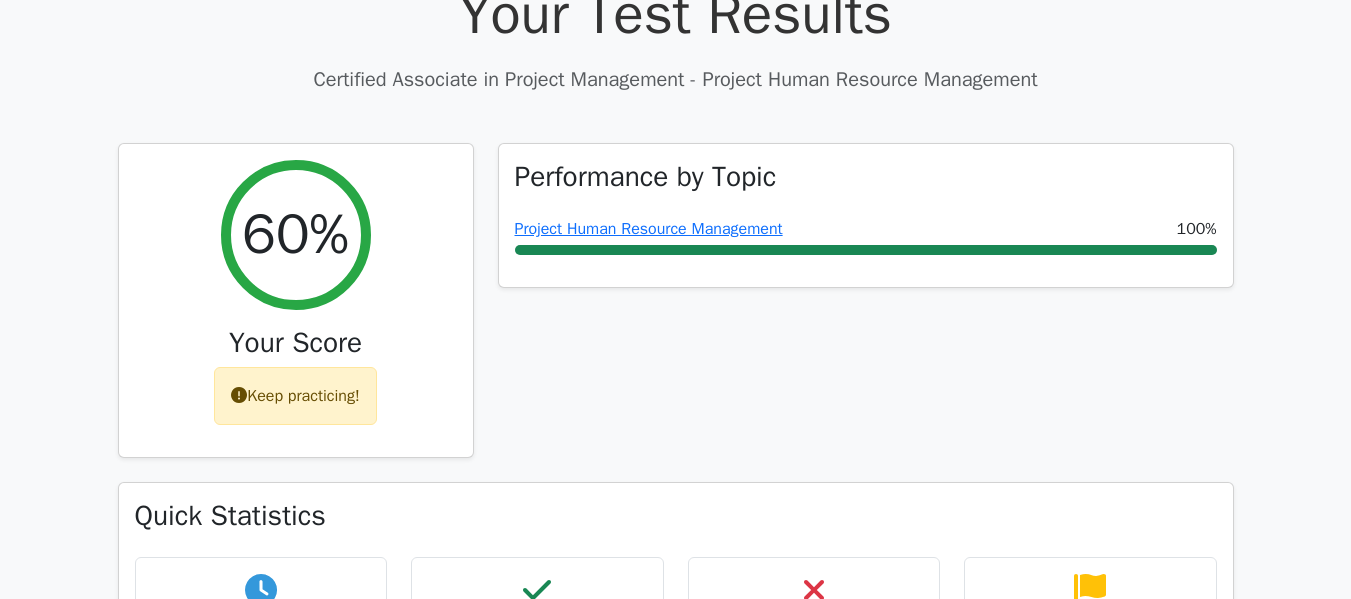 scroll, scrollTop: 700, scrollLeft: 0, axis: vertical 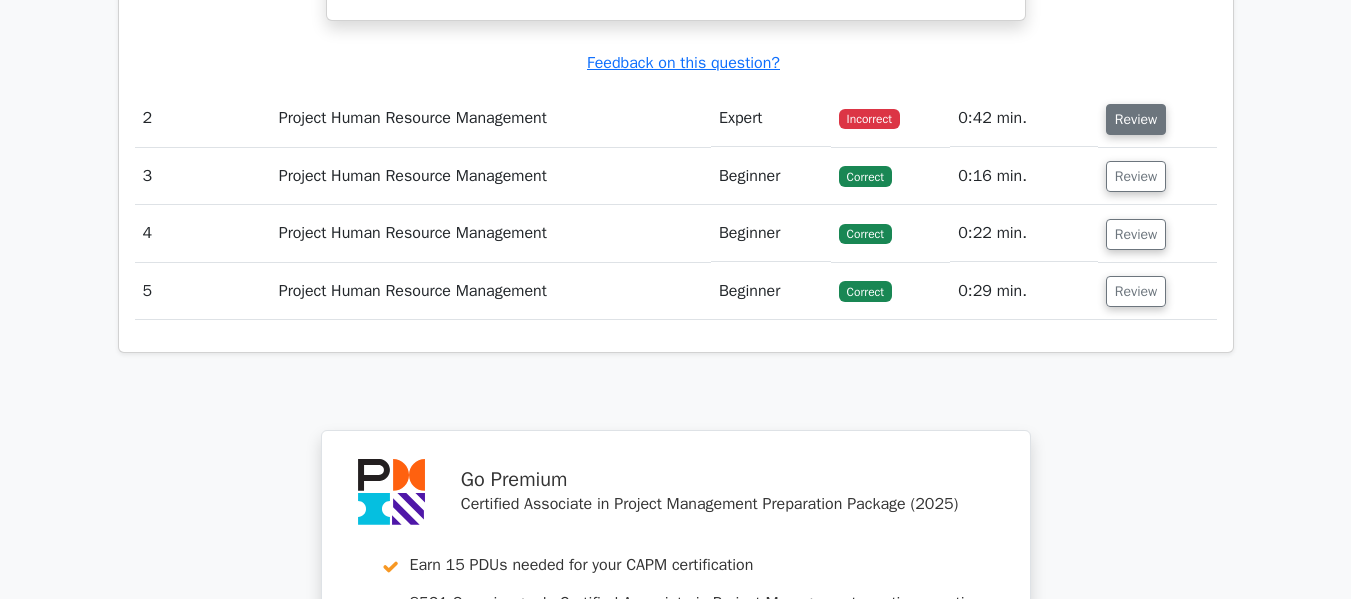 click on "Review" at bounding box center [1136, 119] 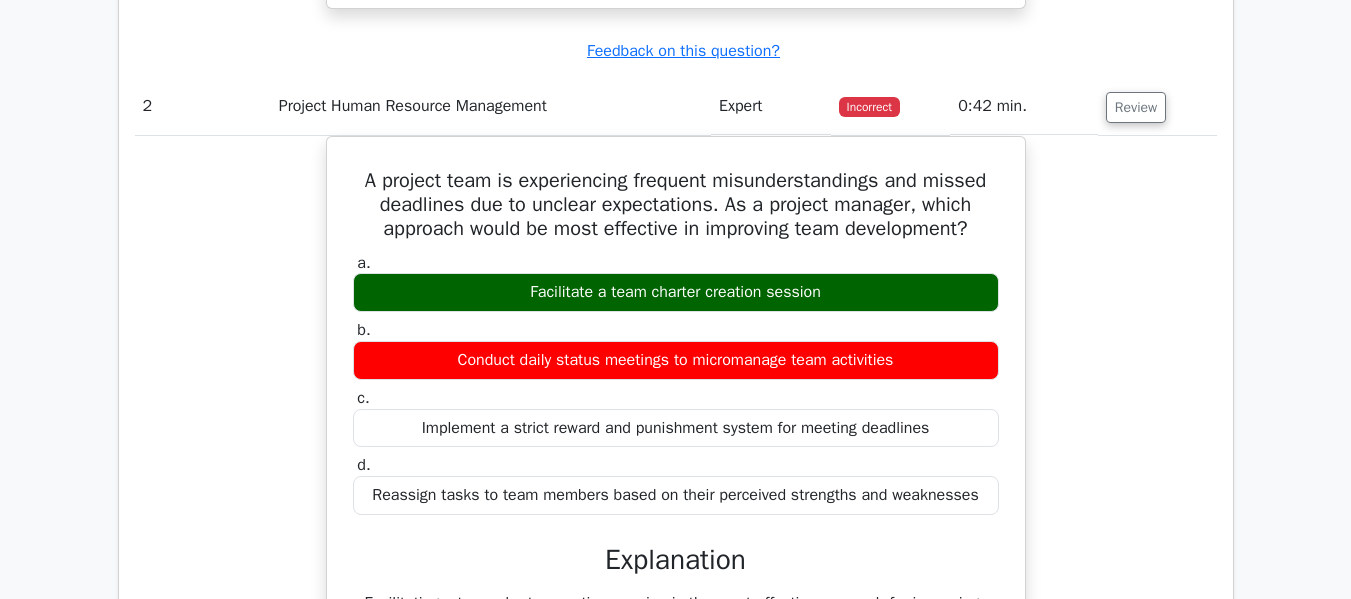 scroll, scrollTop: 2724, scrollLeft: 0, axis: vertical 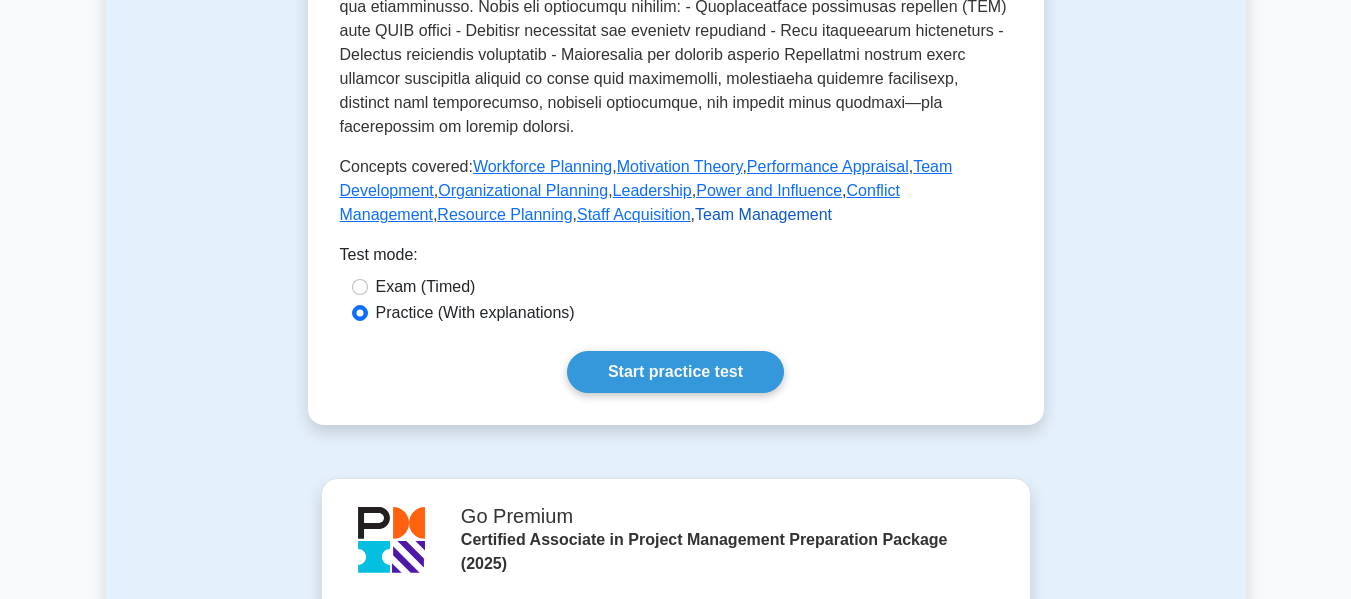 click on "Team Management" at bounding box center (763, 214) 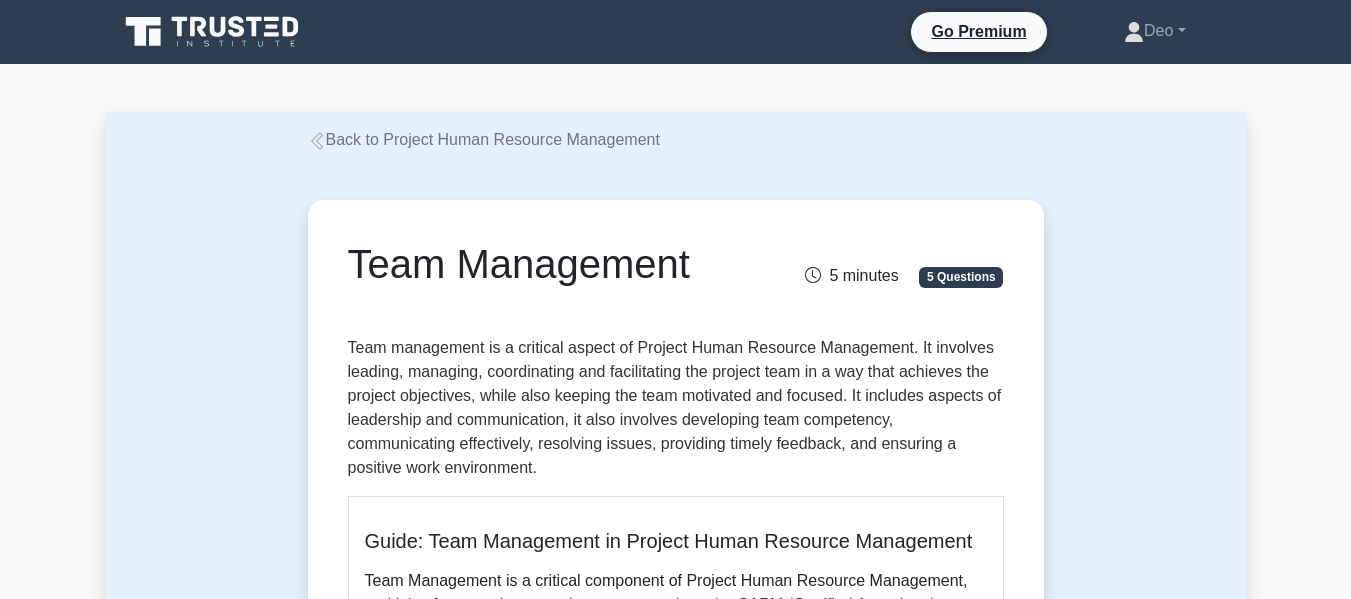 scroll, scrollTop: 224, scrollLeft: 0, axis: vertical 